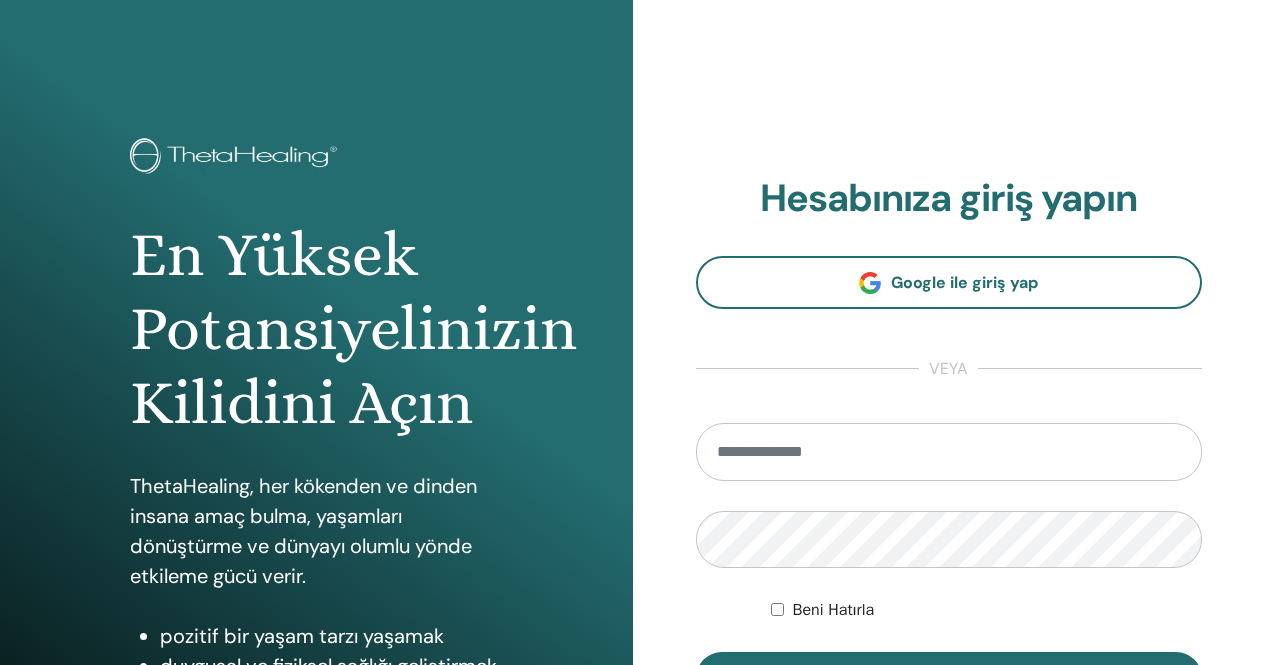 scroll, scrollTop: 0, scrollLeft: 0, axis: both 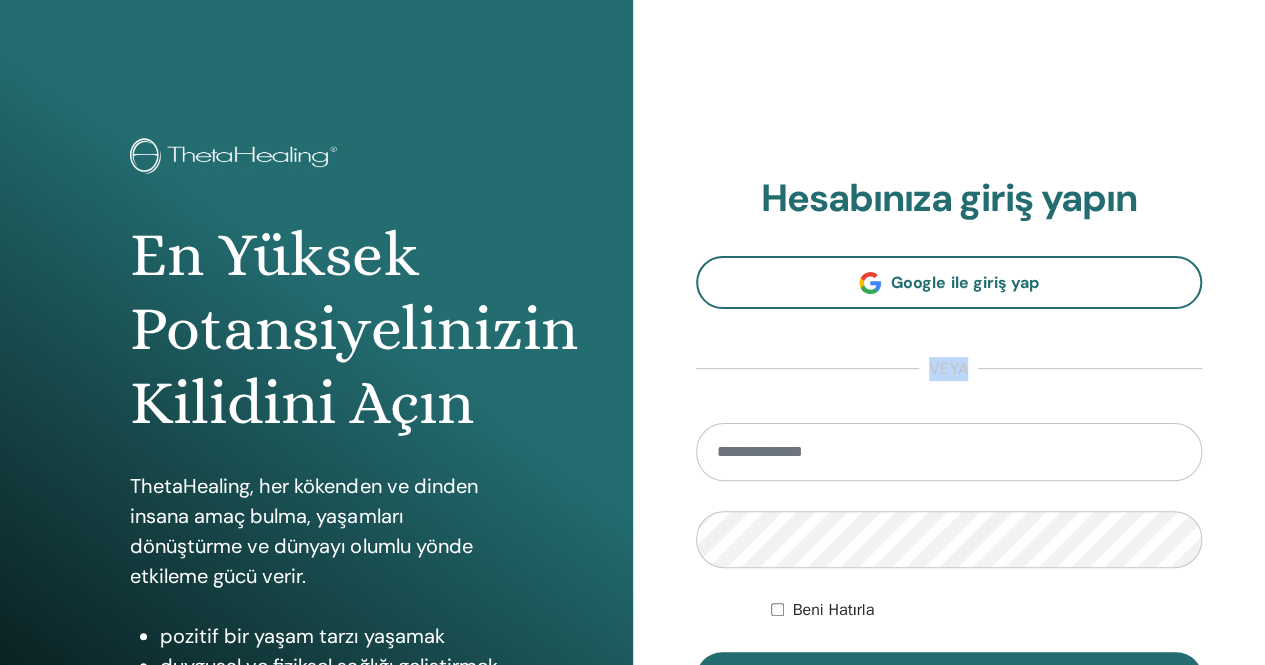 drag, startPoint x: 1263, startPoint y: 227, endPoint x: 1270, endPoint y: 391, distance: 164.14932 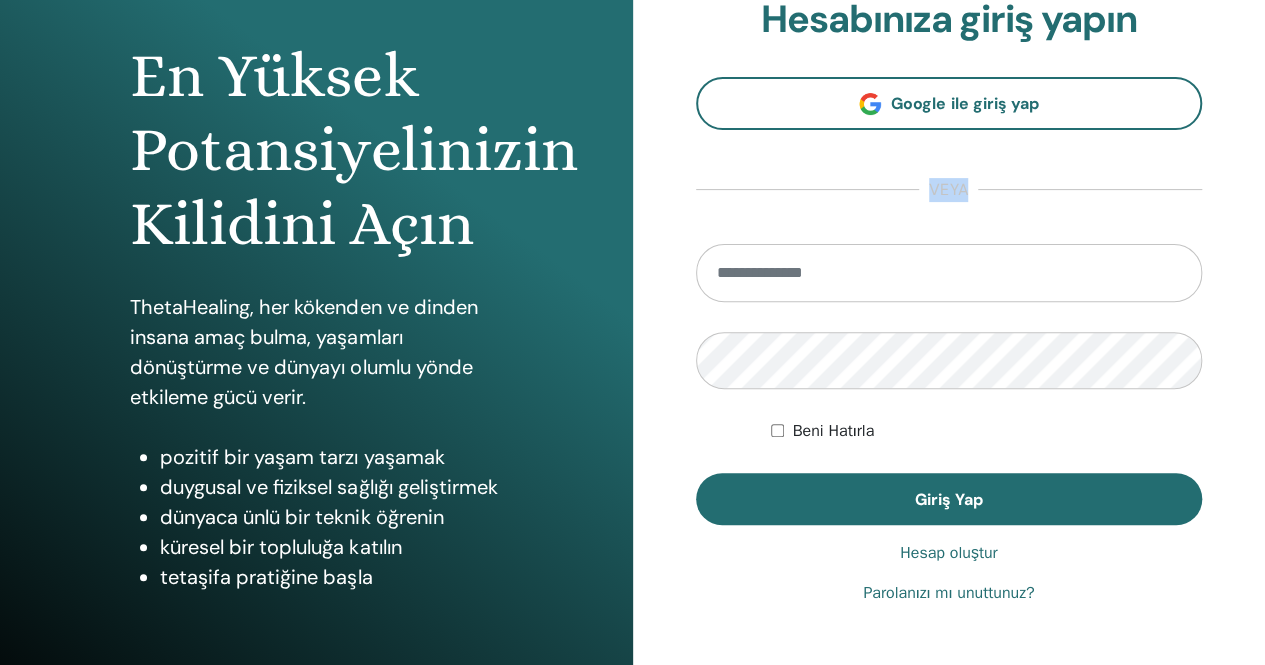 scroll, scrollTop: 210, scrollLeft: 0, axis: vertical 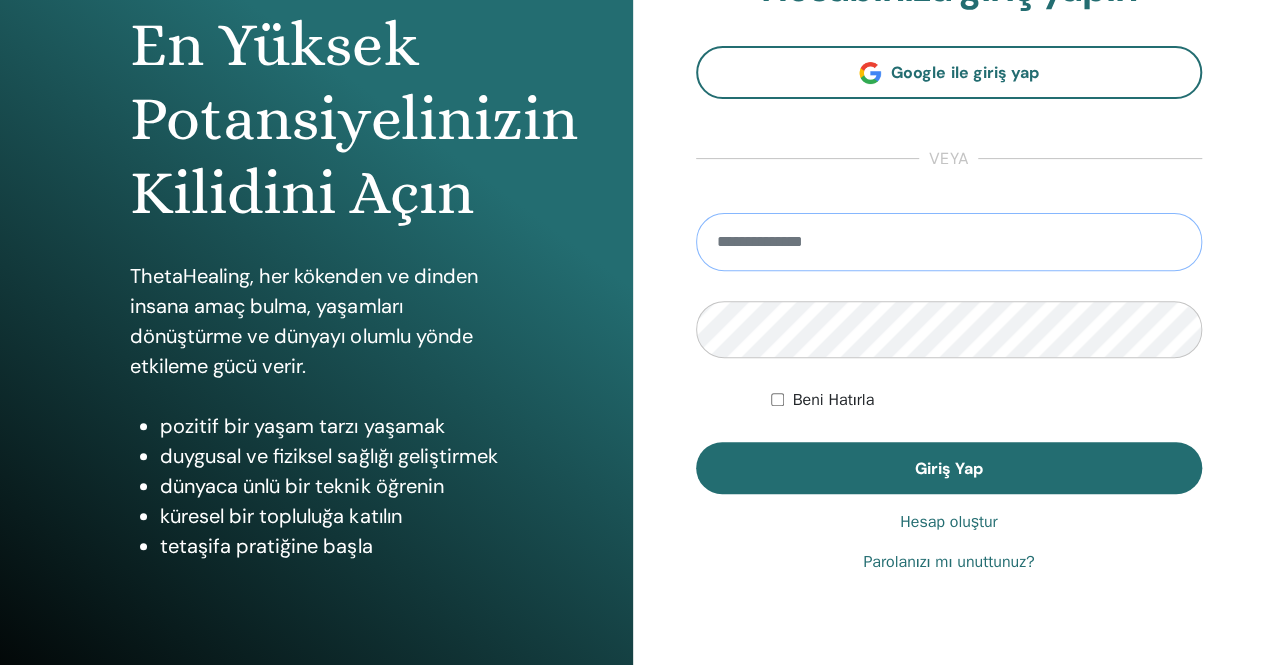 click at bounding box center [949, 242] 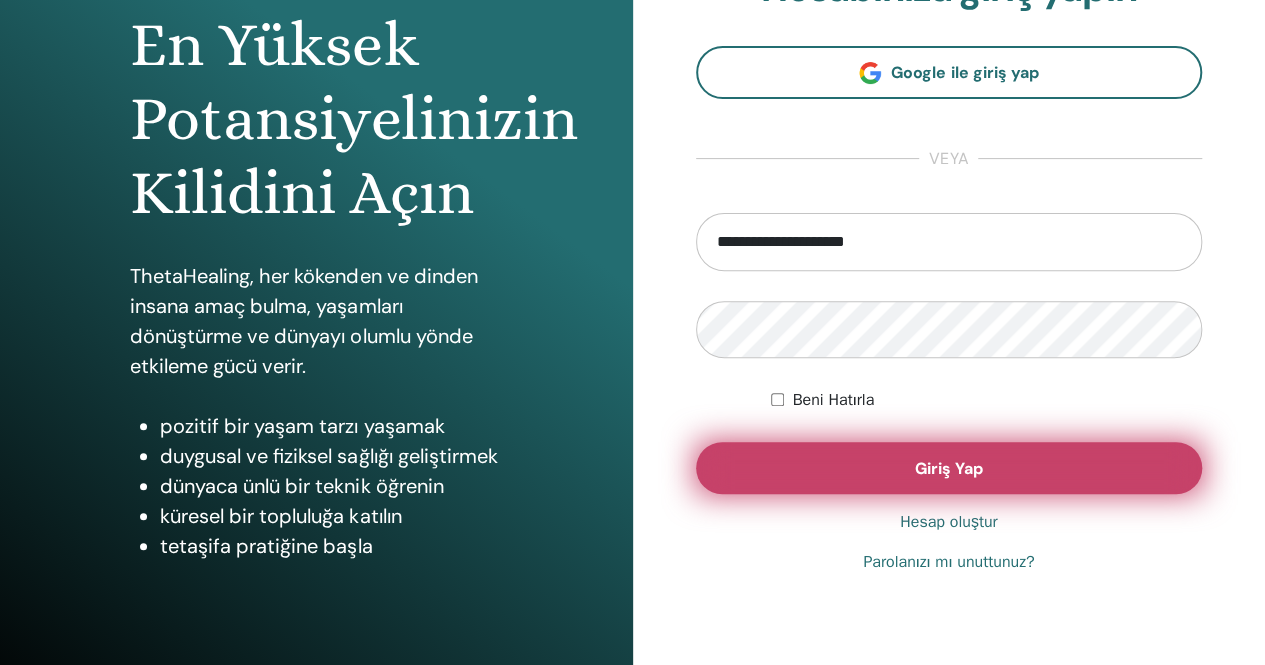 click on "Giriş Yap" at bounding box center [949, 468] 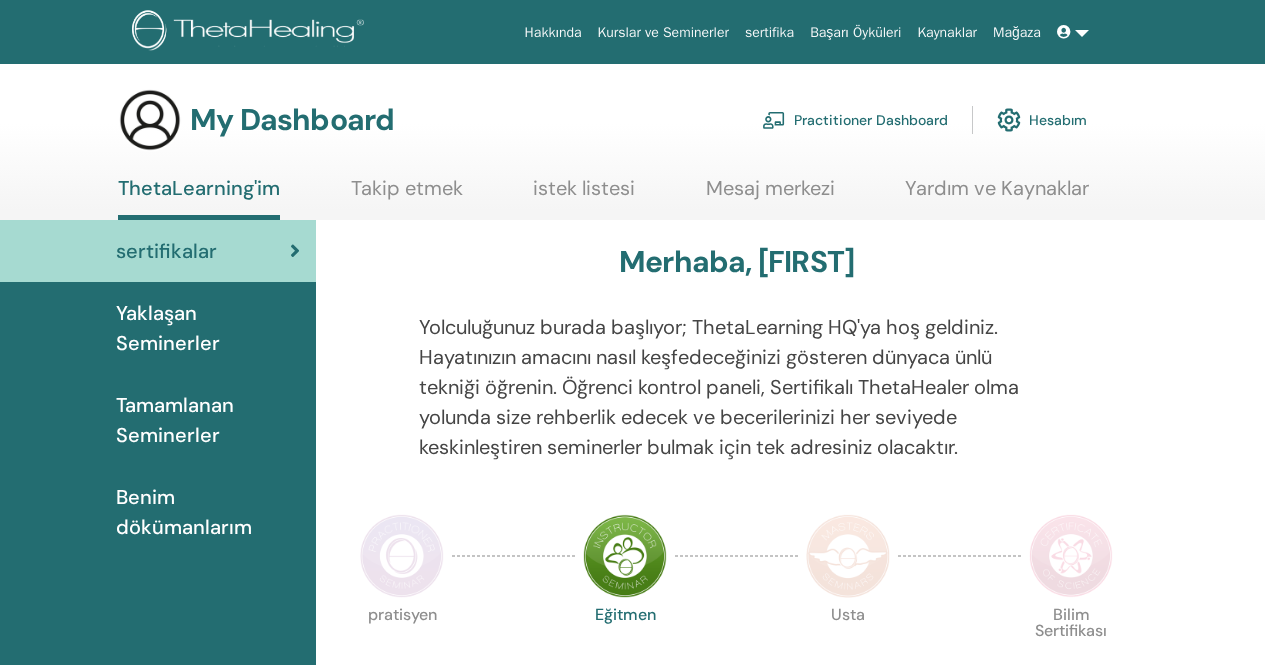 scroll, scrollTop: 0, scrollLeft: 0, axis: both 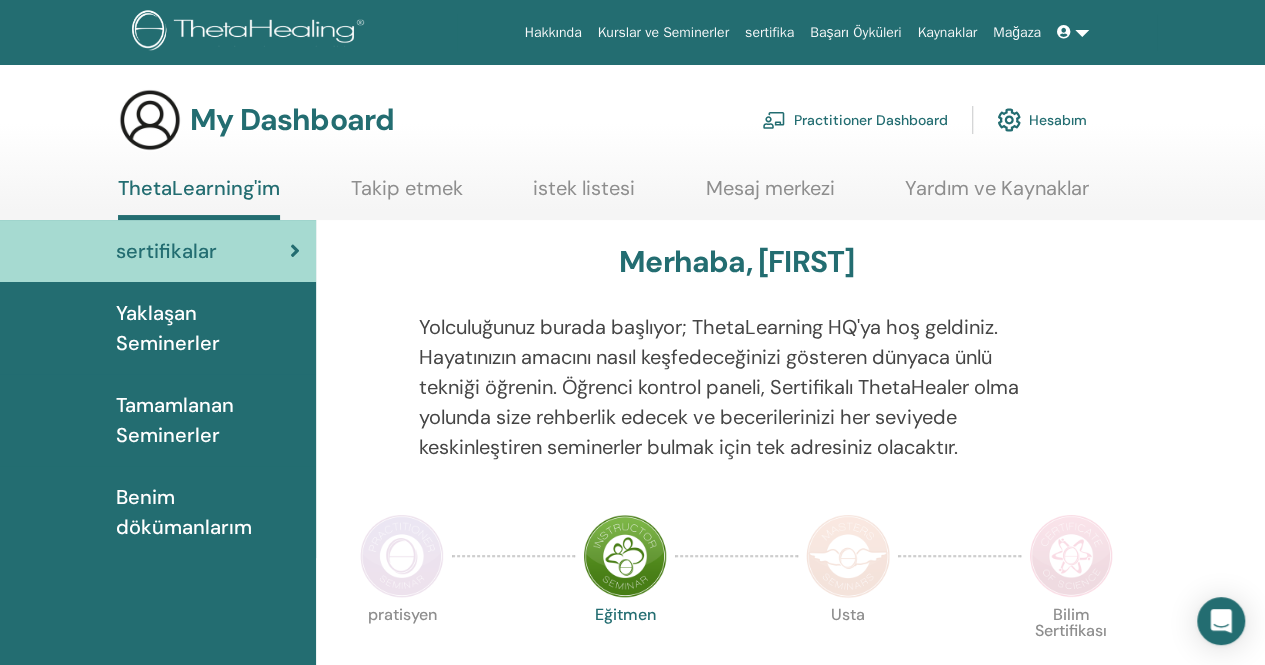 click on "Merhaba, [FIRST]
Yolculuğunuz burada başlıyor; ThetaLearning HQ'ya hoş geldiniz. Hayatınızın amacını nasıl keşfedeceğinizi gösteren dünyaca ünlü tekniği öğrenin. Öğrenci kontrol paneli, Sertifikalı ThetaHealer olma yolunda size rehberlik edecek ve becerilerinizi her seviyede keskinleştiren seminerler bulmak için tek adresiniz olacaktır.
pratisyen
Eğitmen
Usta
Bilim Sertifikası" at bounding box center (736, 1438) 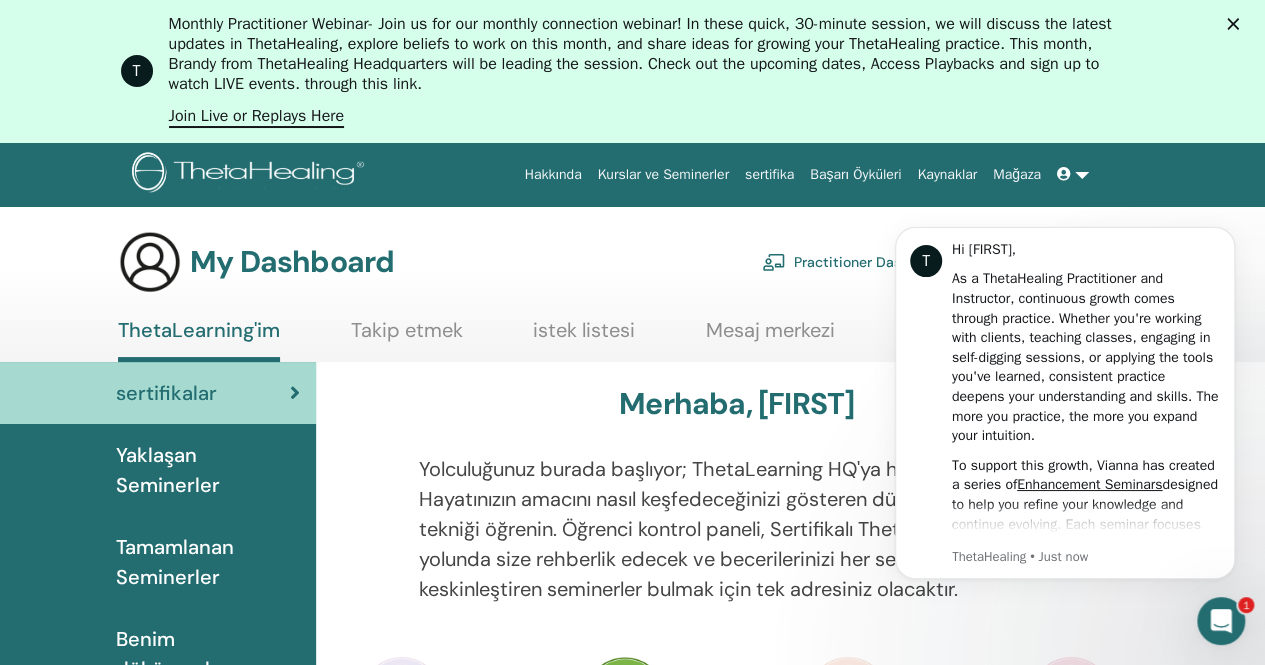 scroll, scrollTop: 0, scrollLeft: 0, axis: both 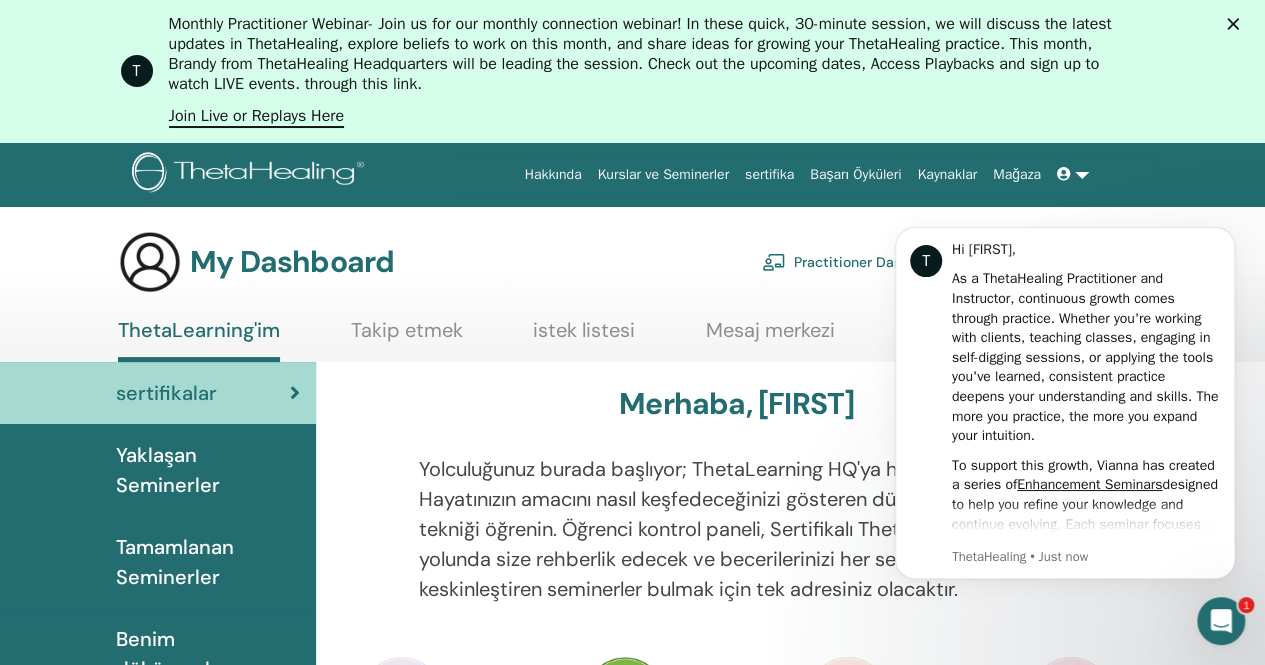 click 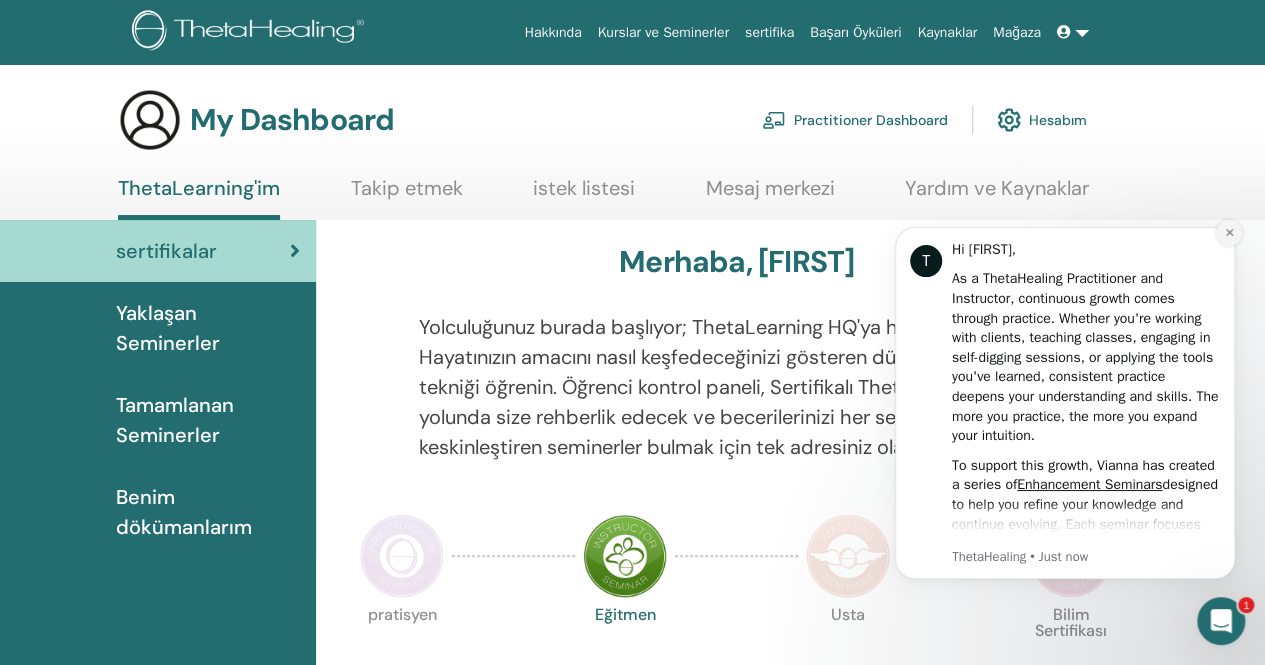 click at bounding box center [1229, 233] 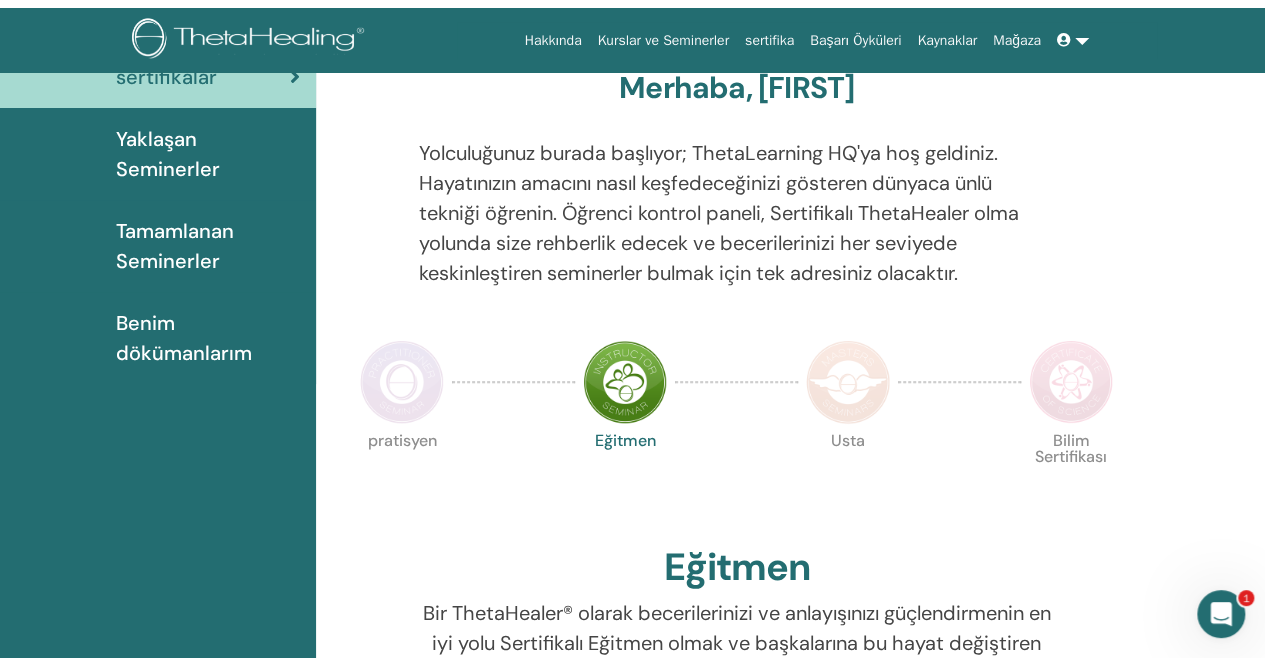 scroll, scrollTop: 0, scrollLeft: 0, axis: both 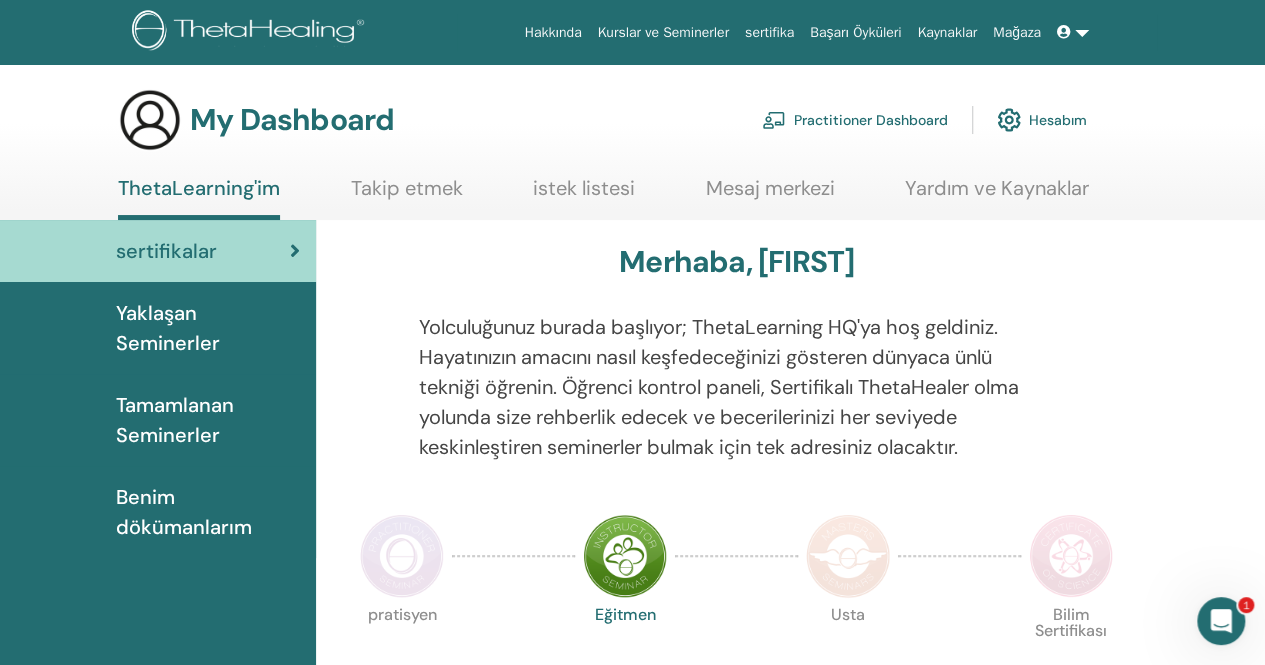 click on "sertifika" at bounding box center (769, 32) 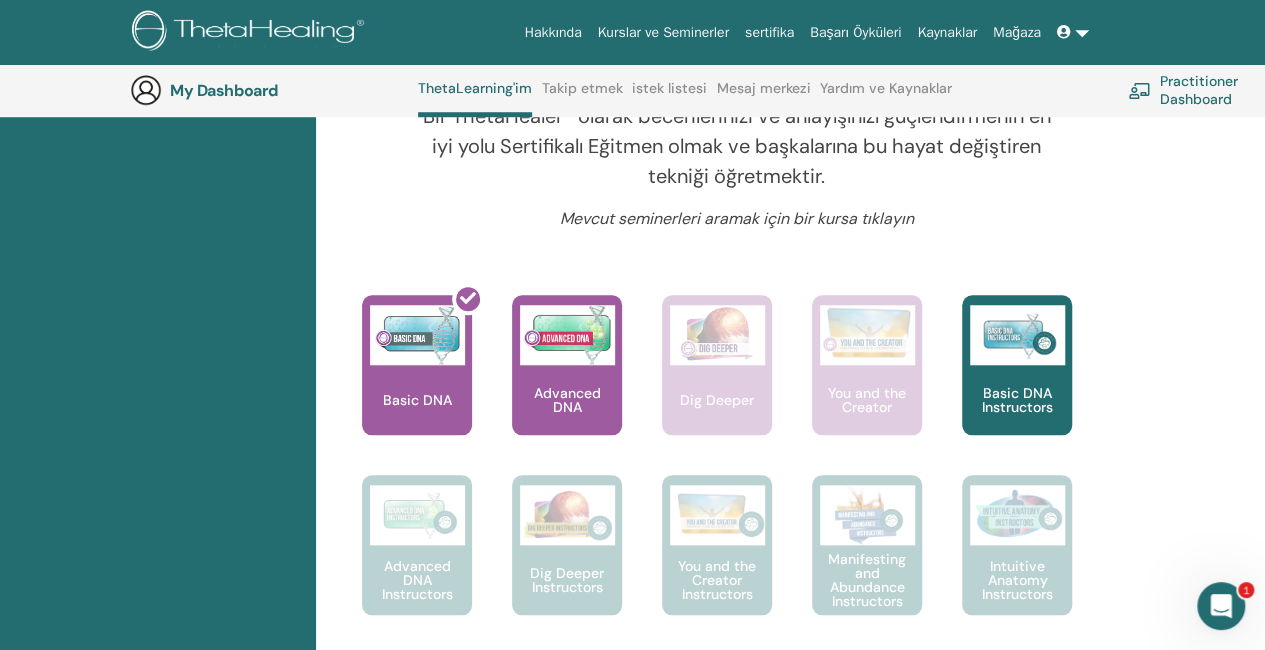 scroll, scrollTop: 806, scrollLeft: 0, axis: vertical 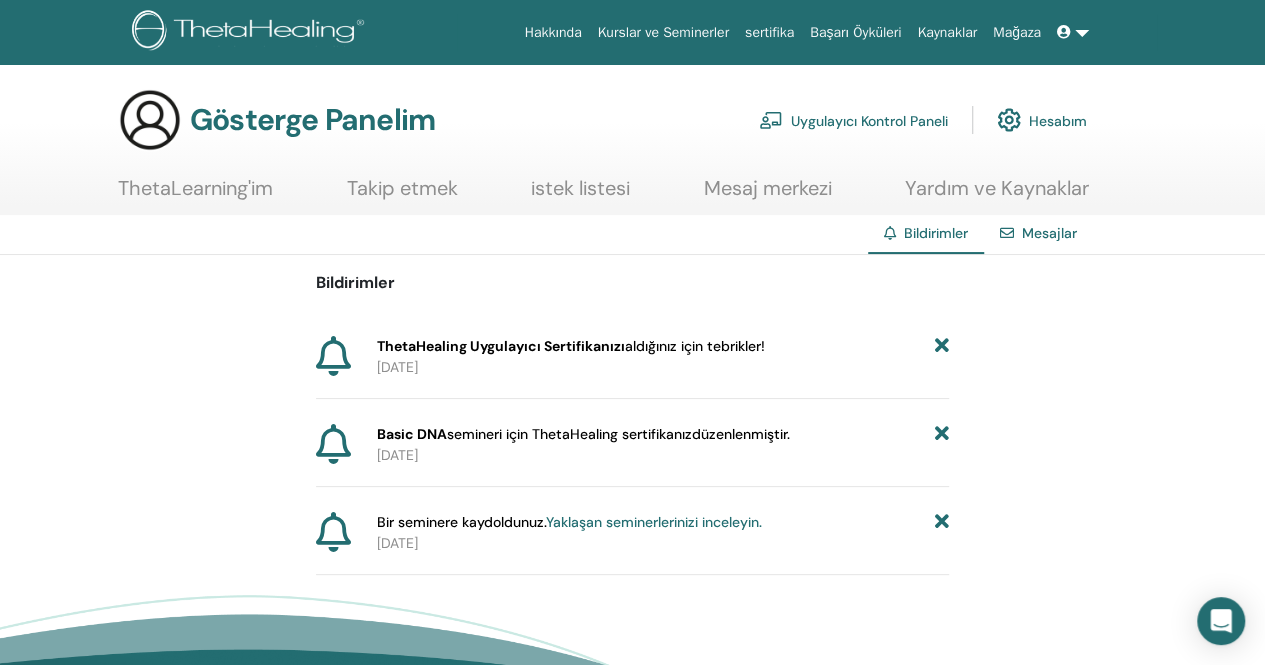 click on "Basic DNA  semineri için ThetaHealing sertifikanız  düzenlenmiştir." at bounding box center [663, 434] 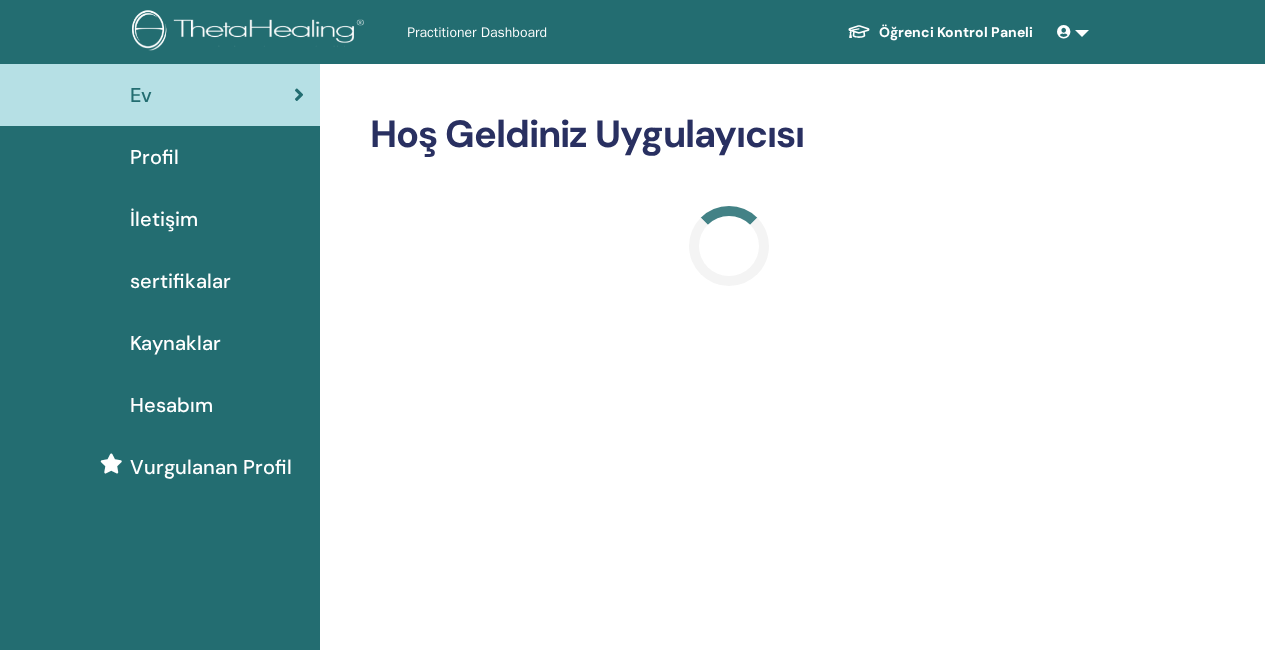 scroll, scrollTop: 0, scrollLeft: 0, axis: both 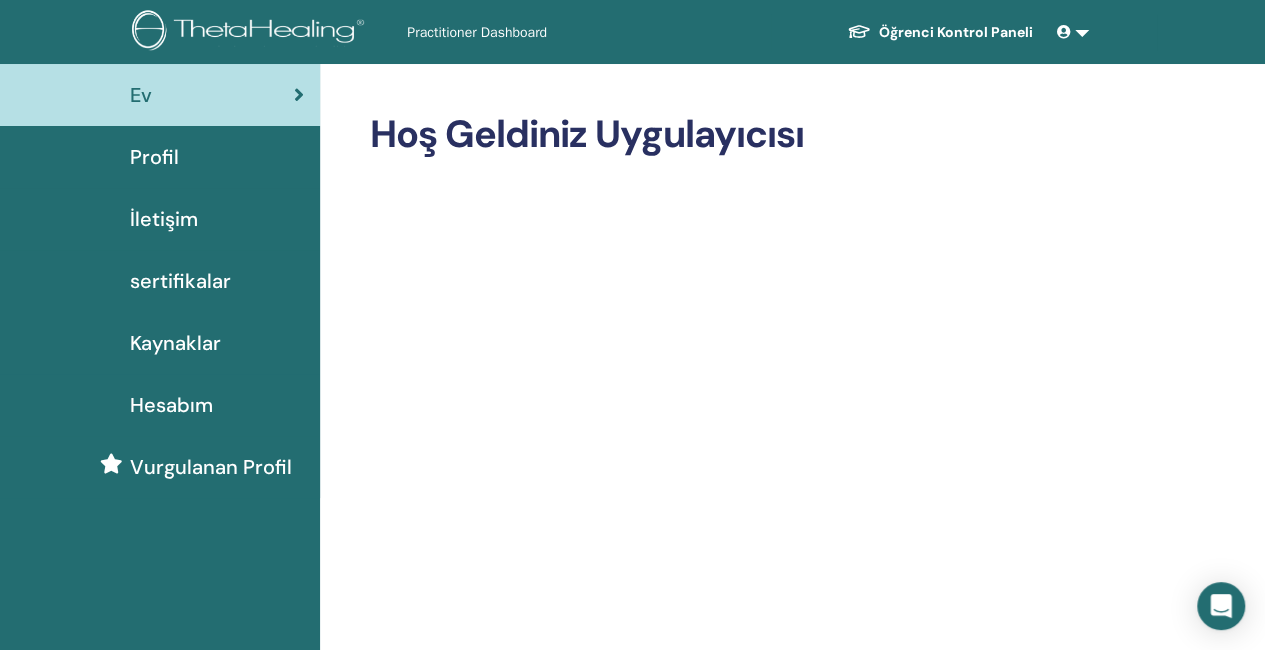 click on "sertifikalar" at bounding box center [180, 281] 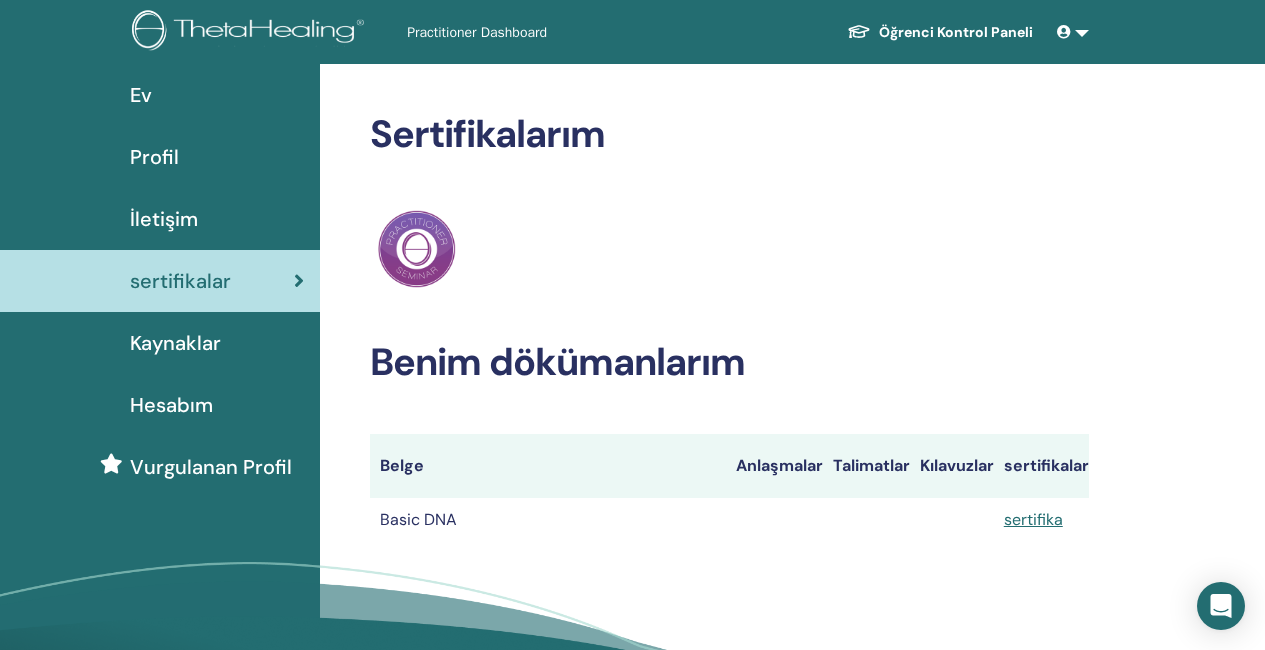 scroll, scrollTop: 0, scrollLeft: 0, axis: both 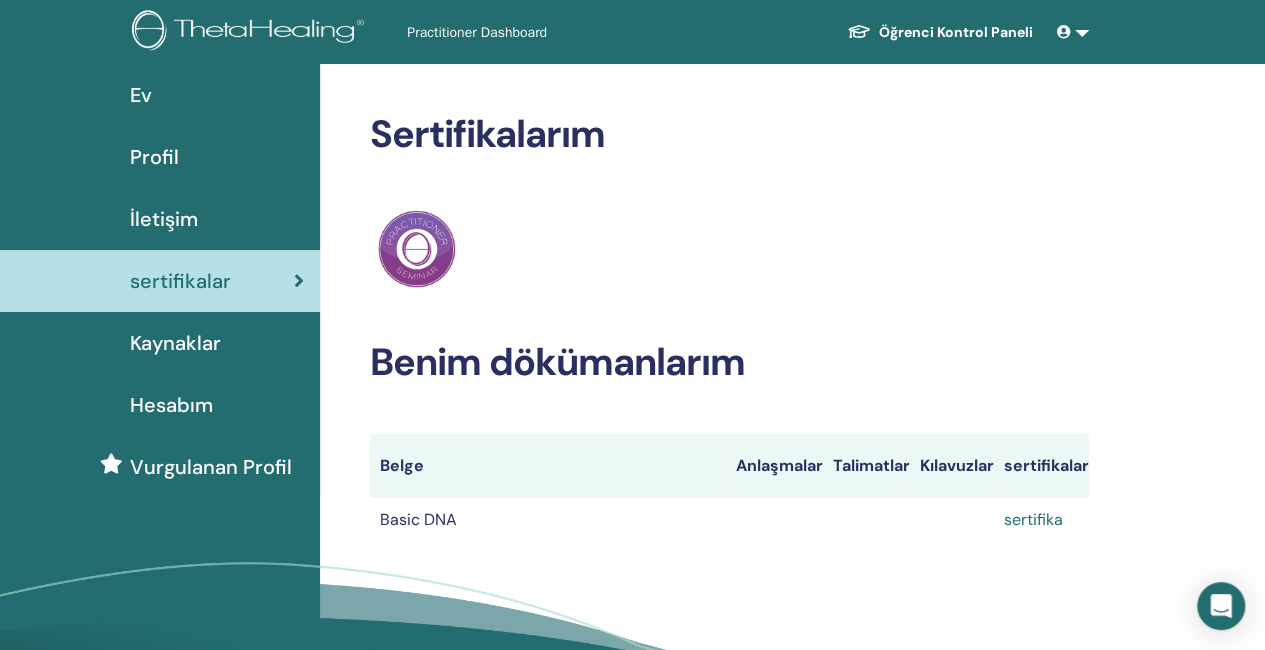 click on "sertifika" at bounding box center (1033, 519) 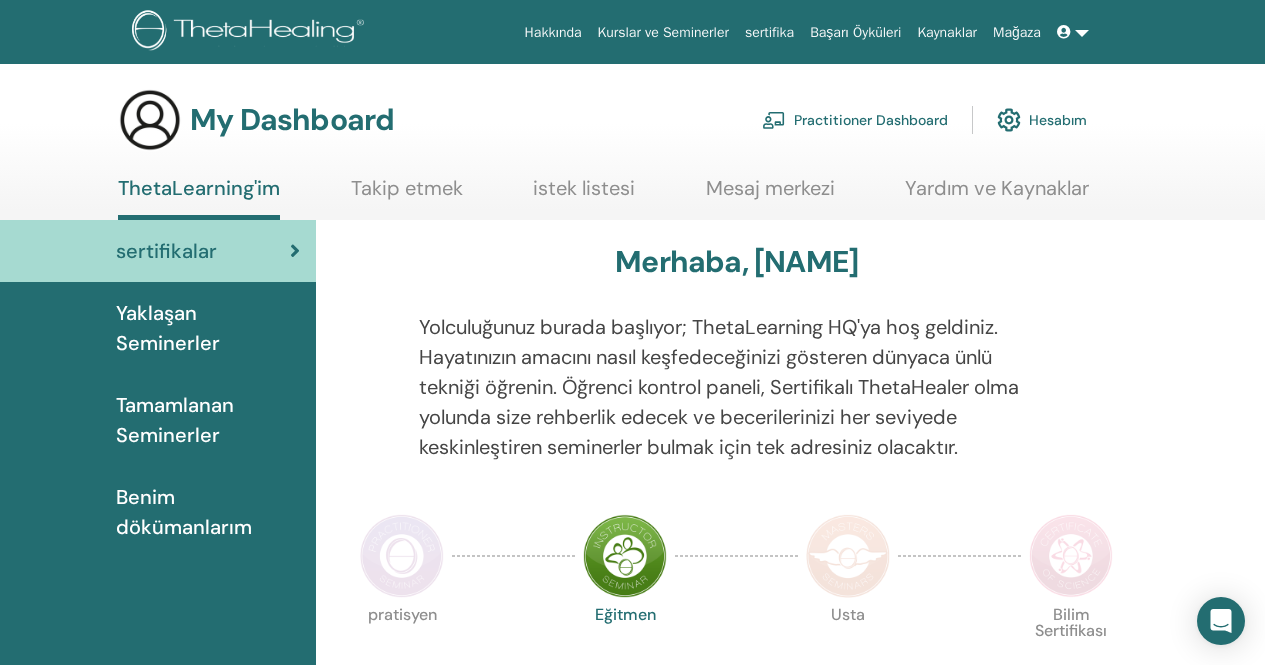 scroll, scrollTop: 0, scrollLeft: 0, axis: both 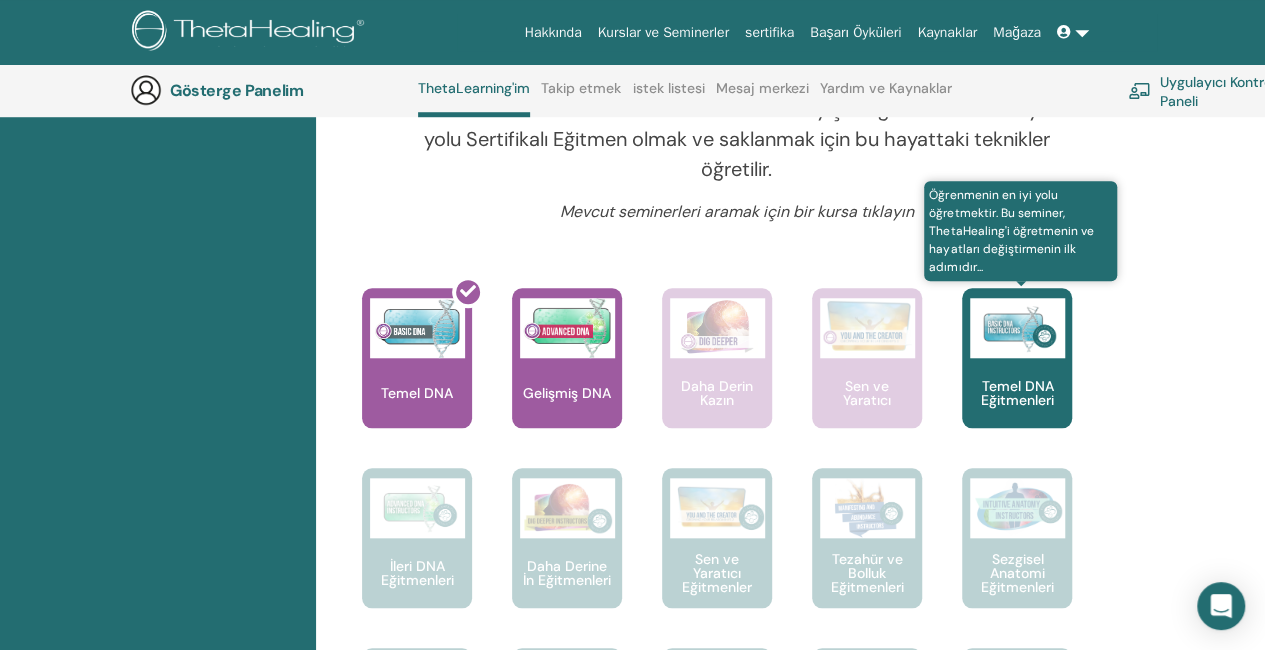 click on "Temel DNA Eğitmenleri" at bounding box center [1017, 358] 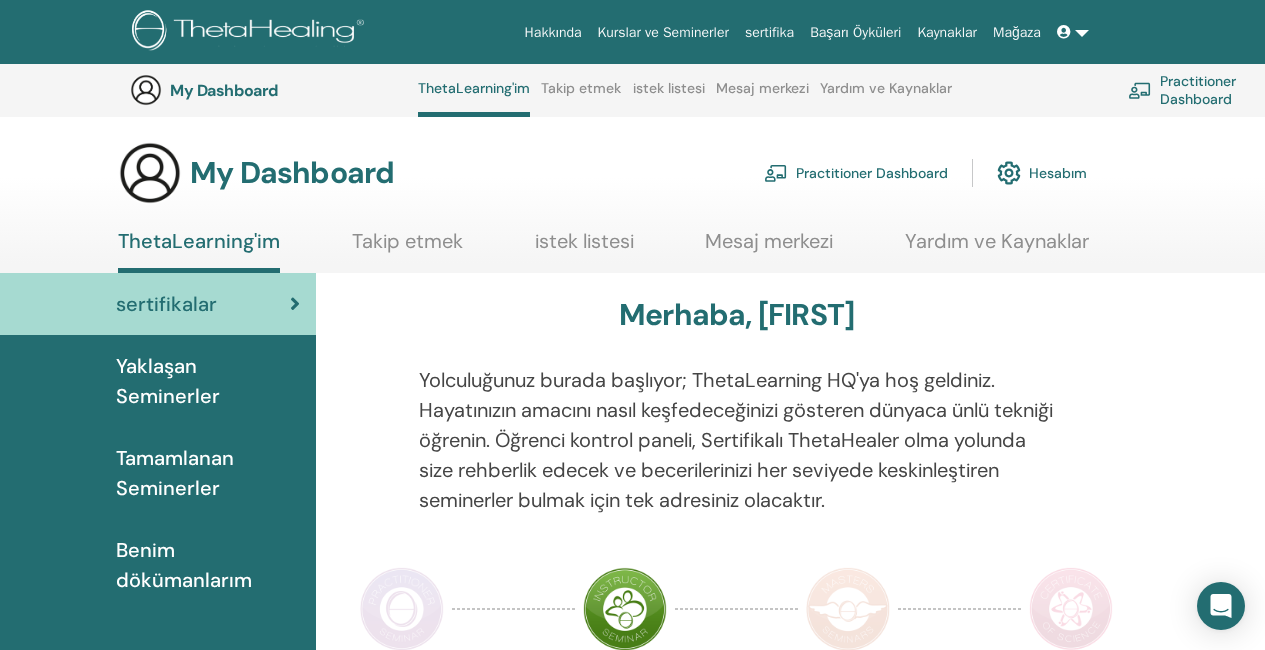 scroll, scrollTop: 731, scrollLeft: 0, axis: vertical 